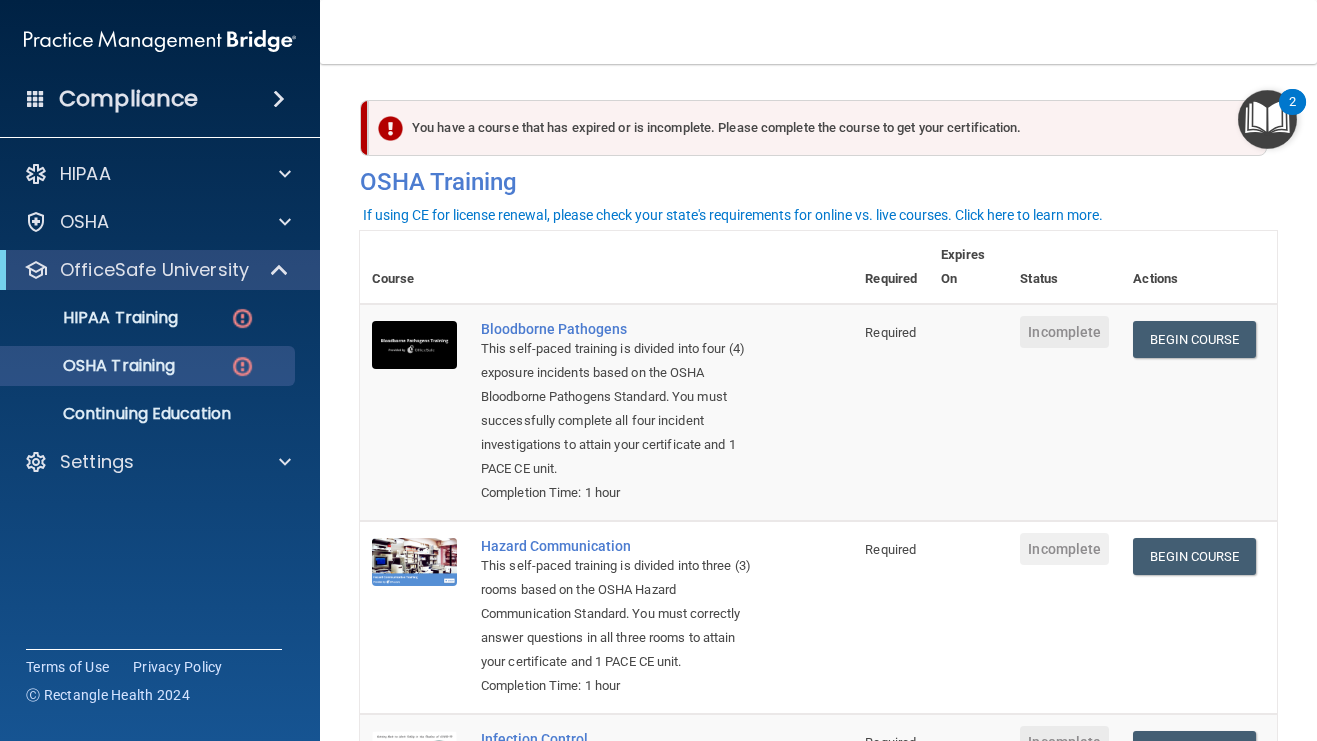 scroll, scrollTop: 0, scrollLeft: 0, axis: both 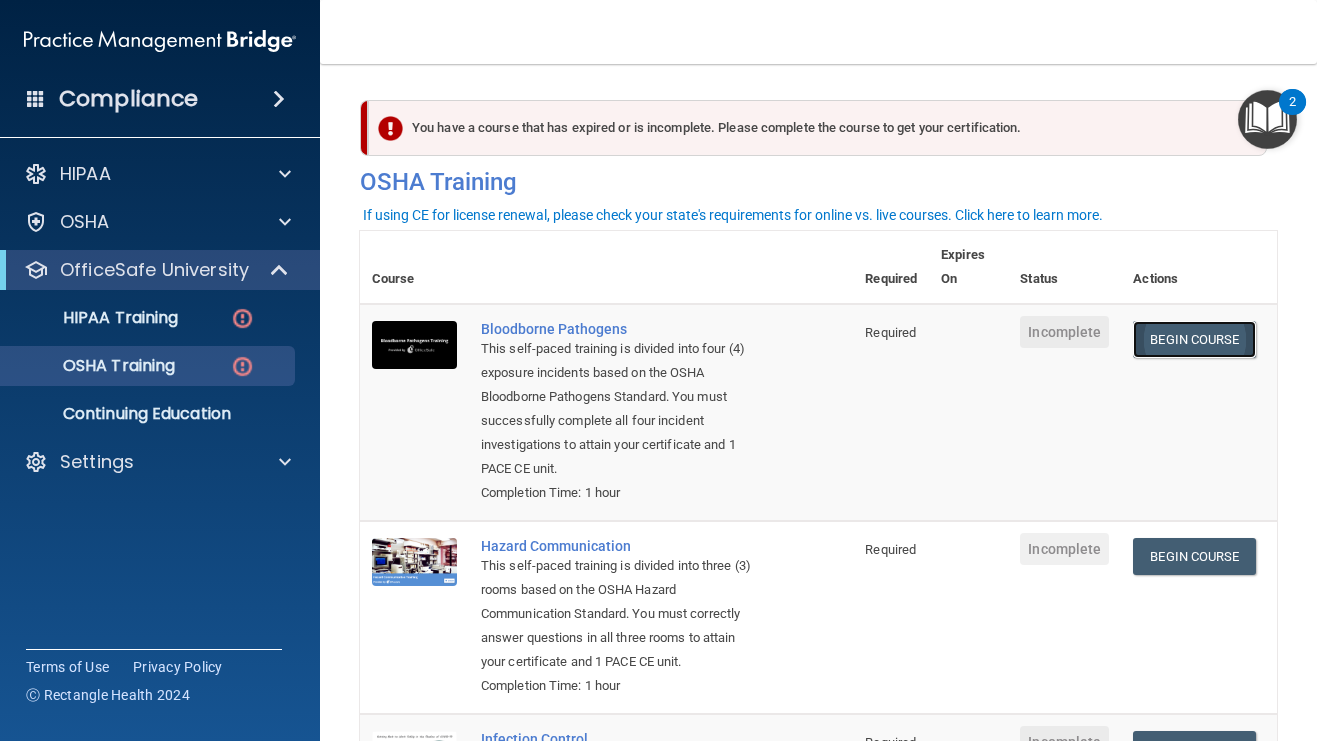 click on "Begin Course" at bounding box center (1194, 339) 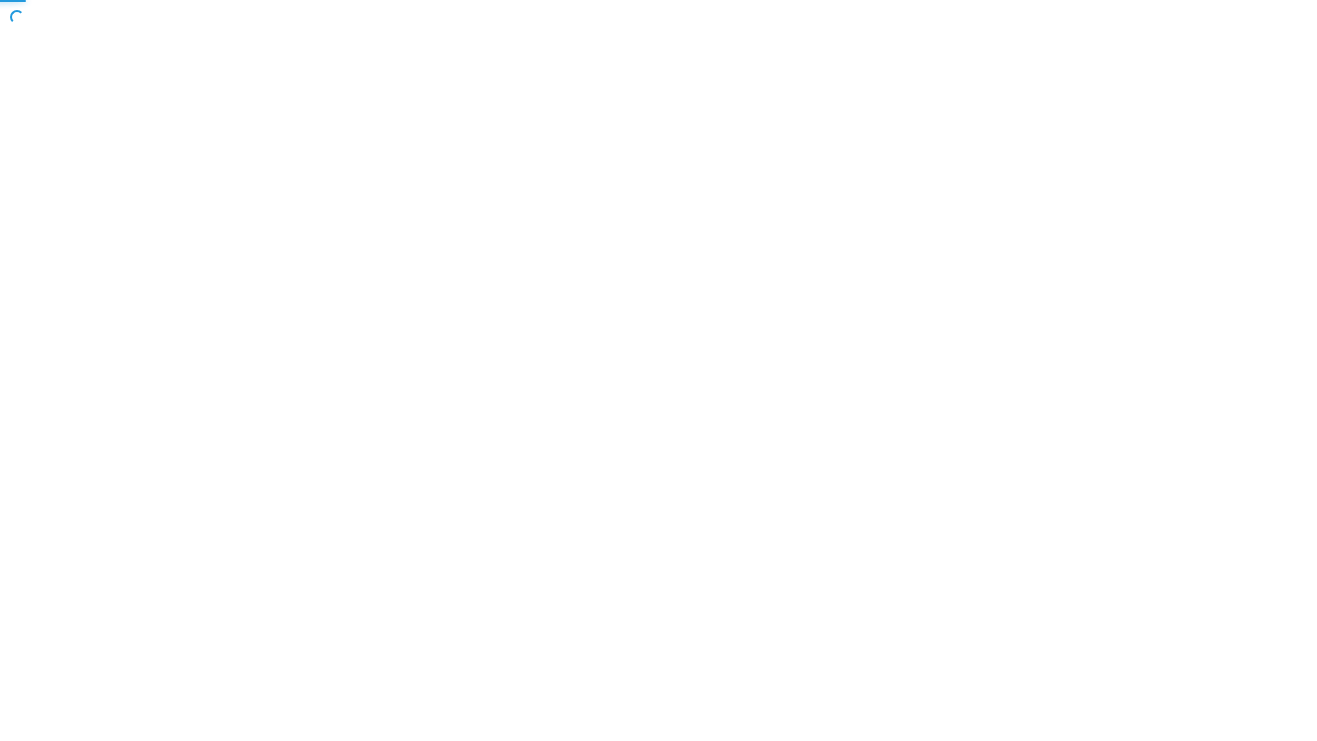scroll, scrollTop: 0, scrollLeft: 0, axis: both 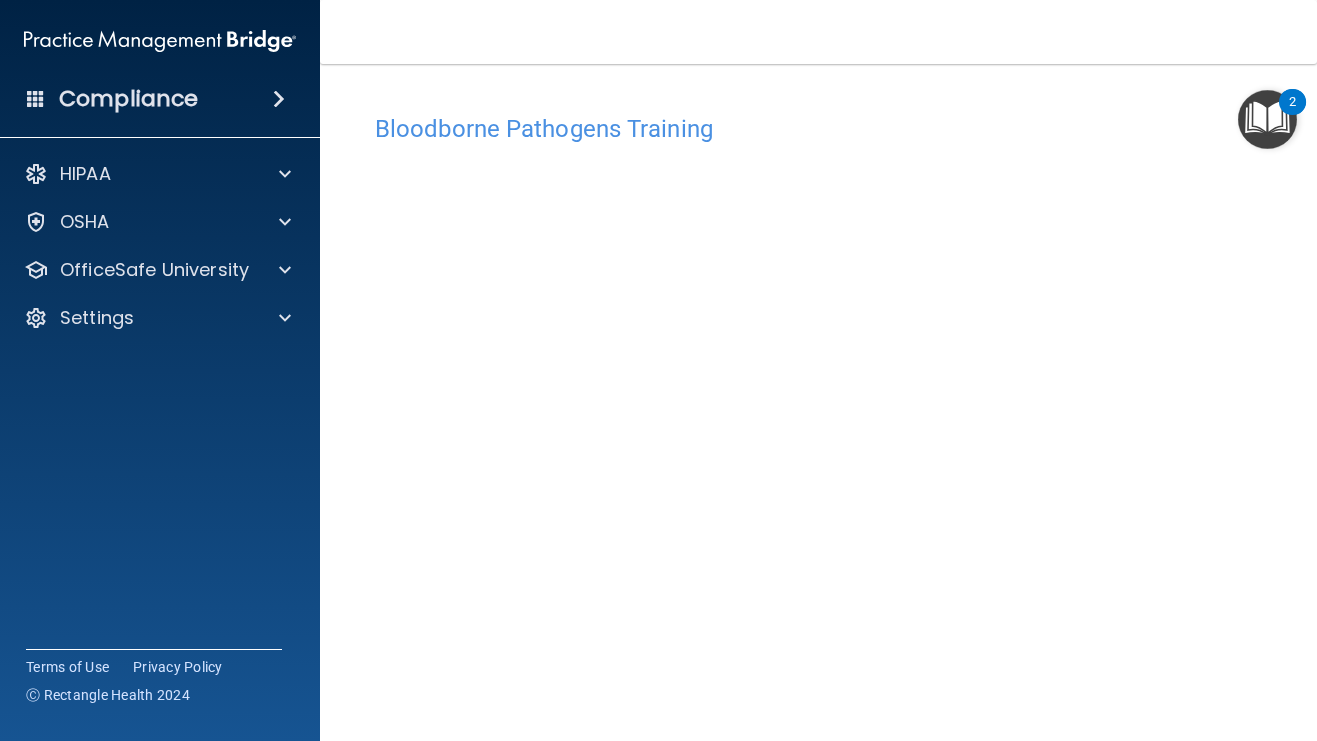 click at bounding box center (1267, 119) 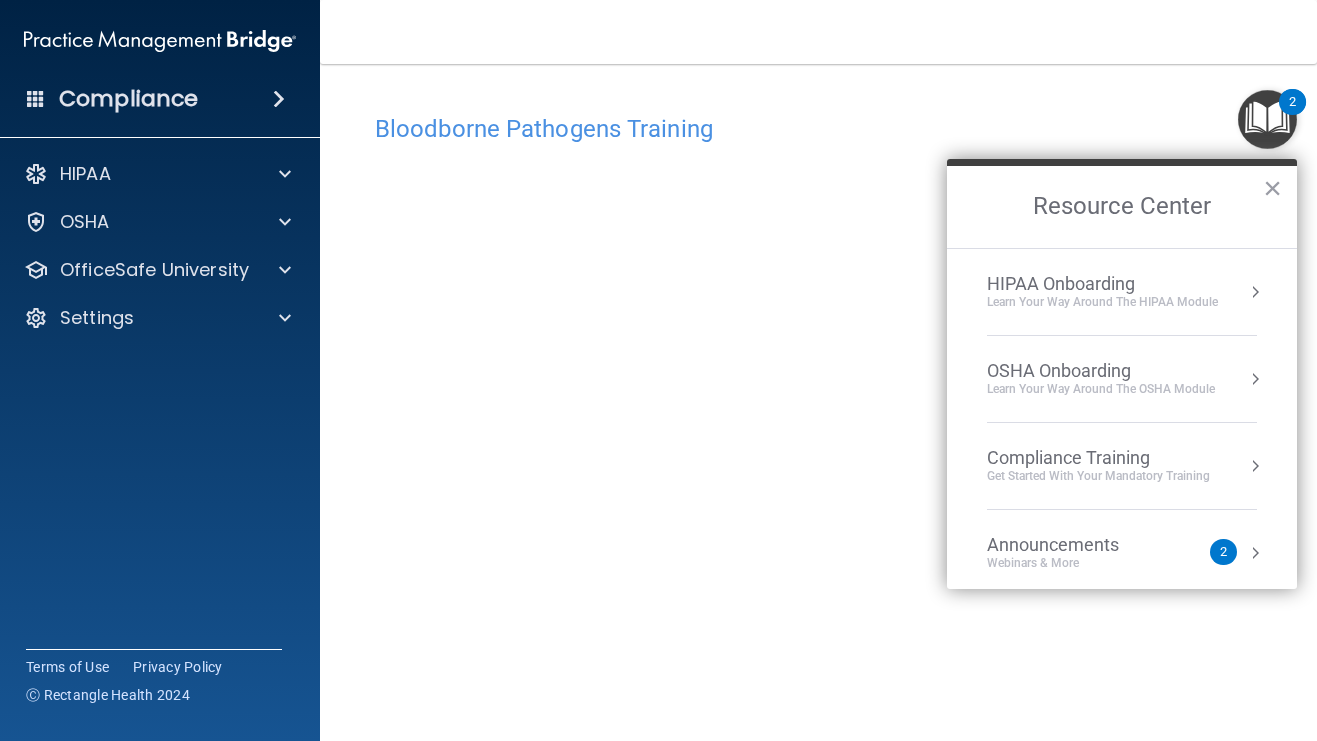 click on "Bloodborne Pathogens Training" at bounding box center (818, 128) 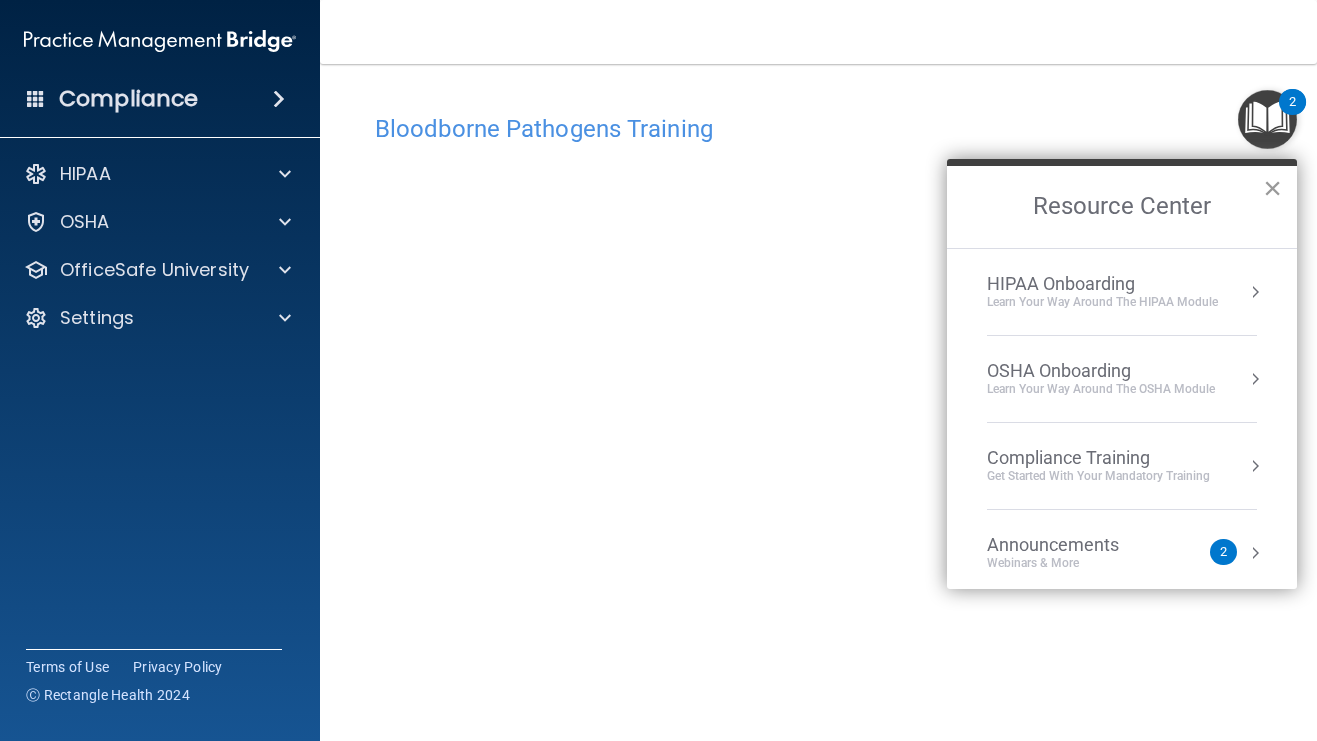 click on "×" at bounding box center (1272, 188) 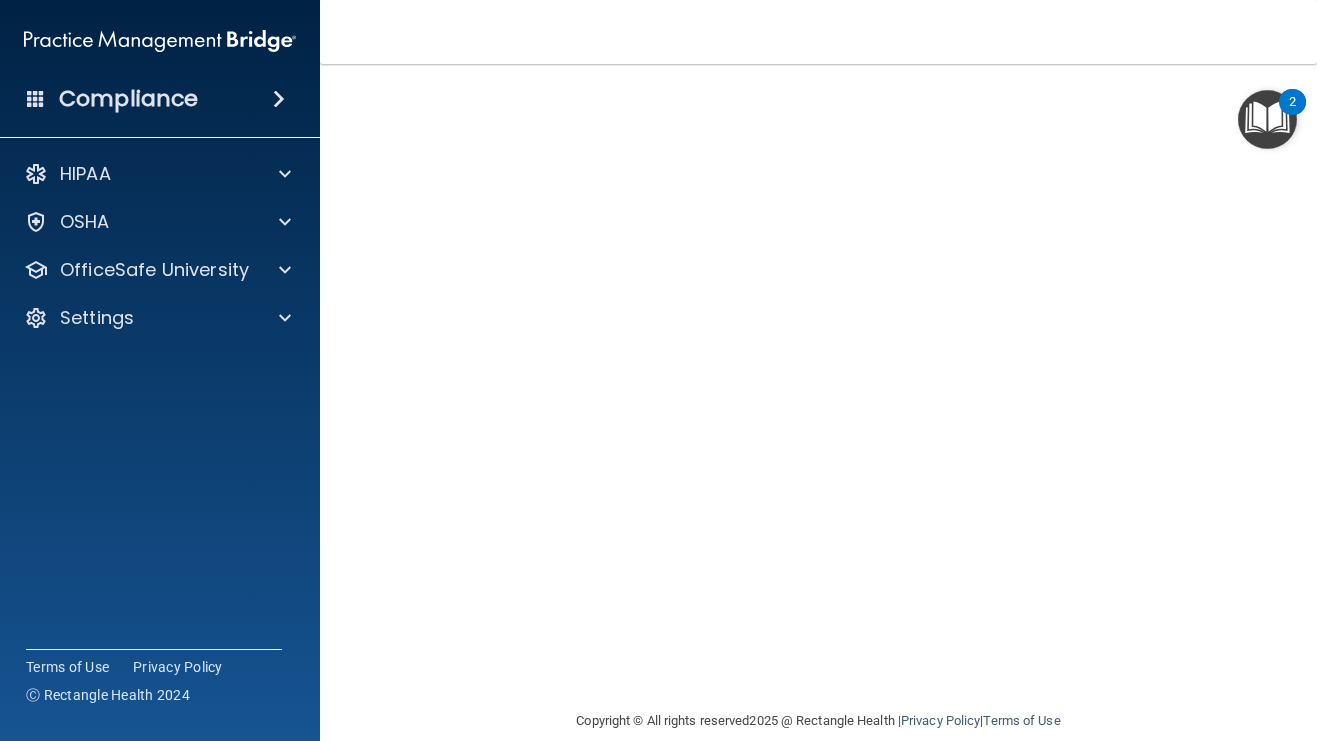 scroll, scrollTop: 89, scrollLeft: 0, axis: vertical 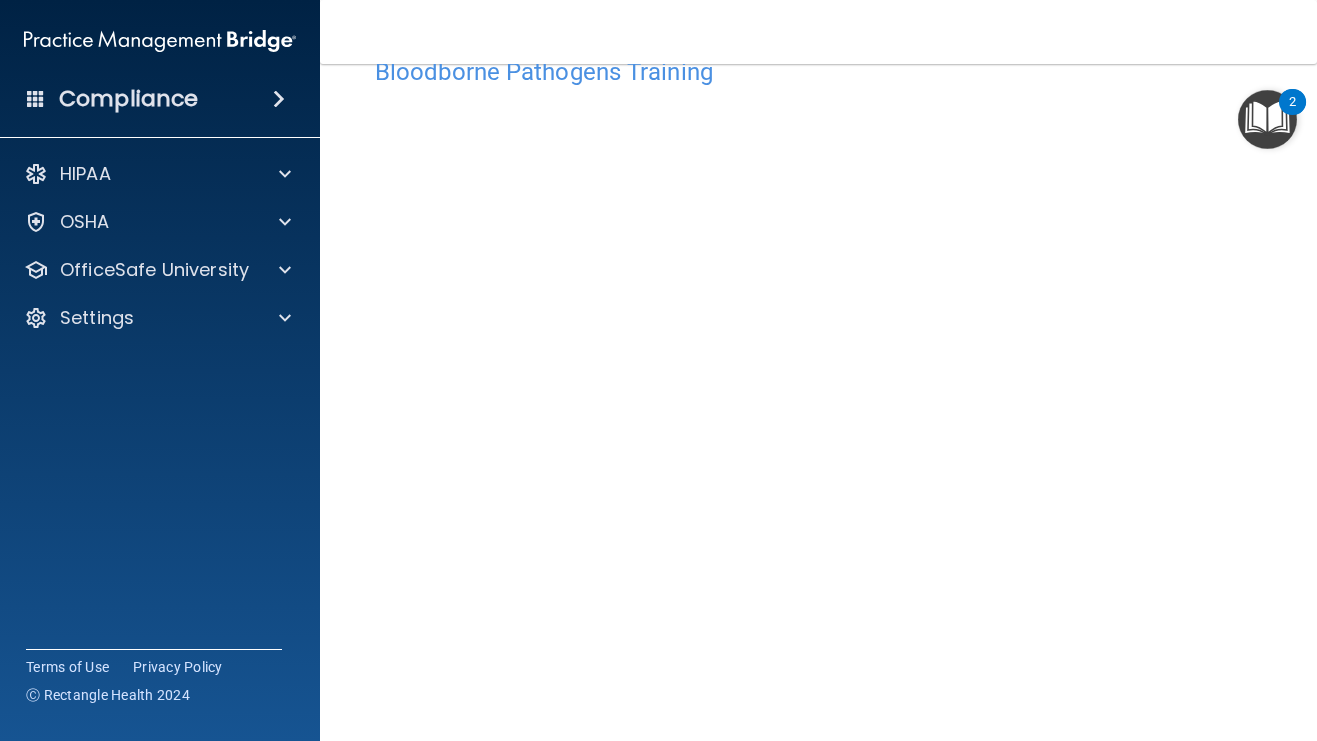 drag, startPoint x: 1301, startPoint y: 566, endPoint x: 1307, endPoint y: 543, distance: 23.769728 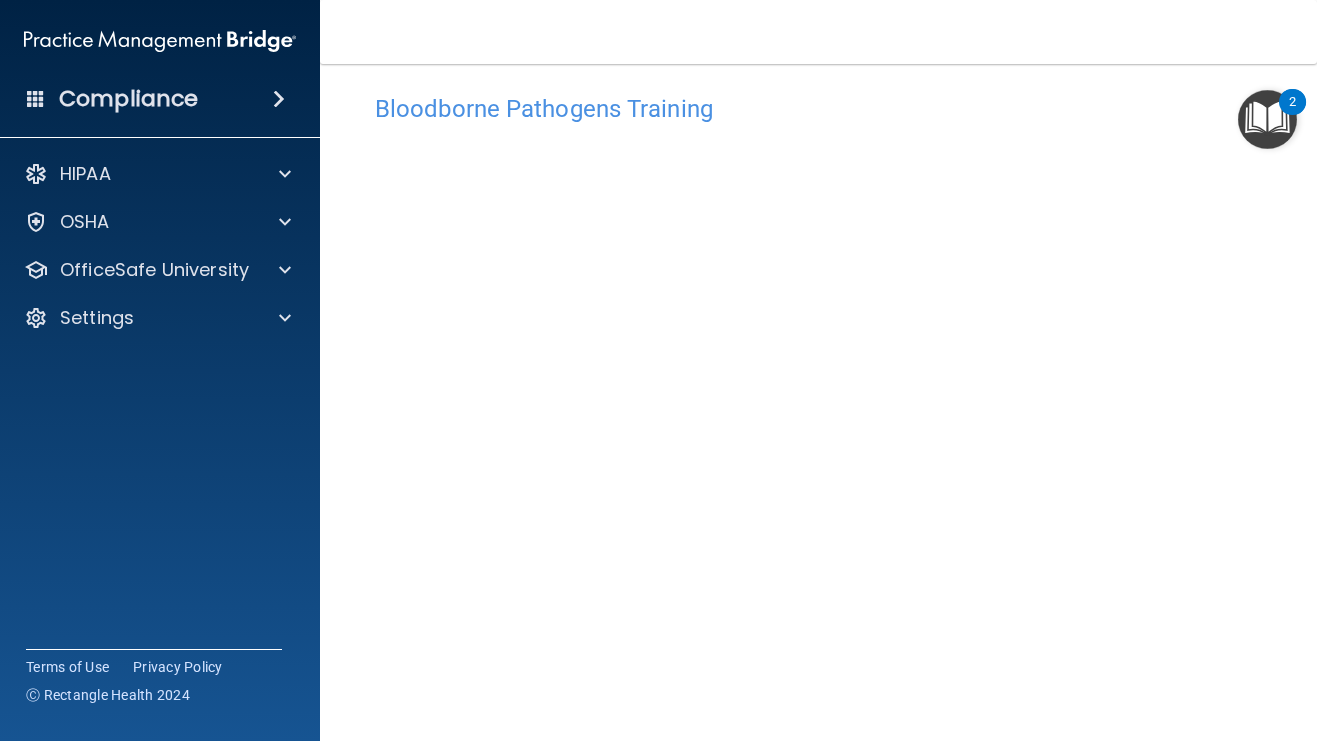 scroll, scrollTop: 19, scrollLeft: 0, axis: vertical 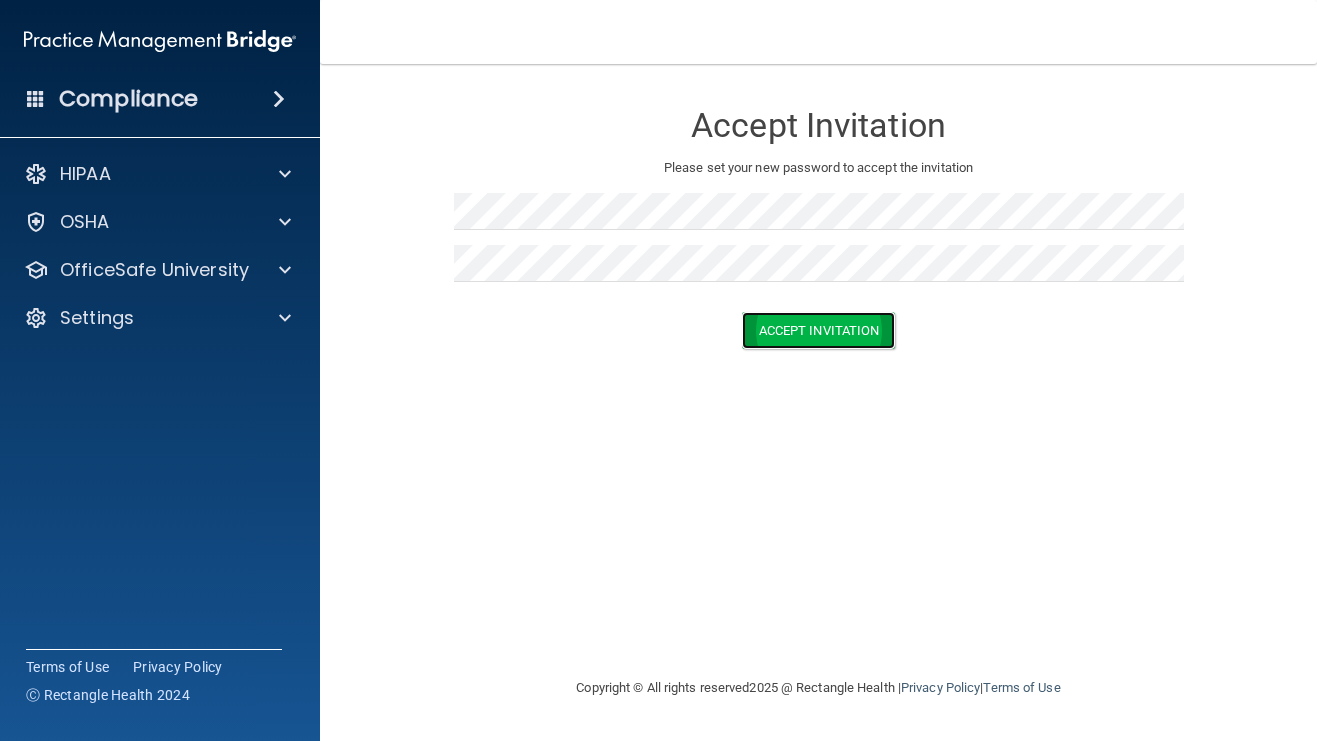 click on "Accept Invitation" at bounding box center [819, 330] 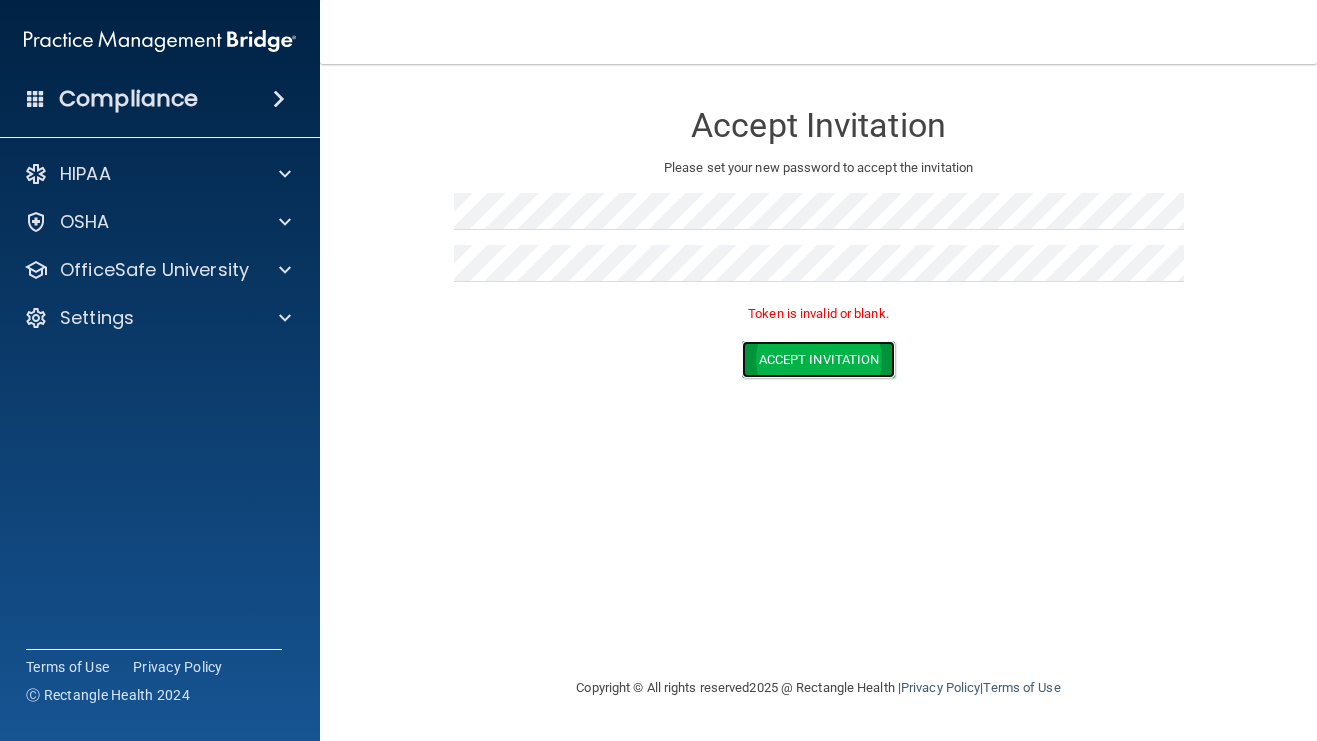 click on "Accept Invitation" at bounding box center (819, 359) 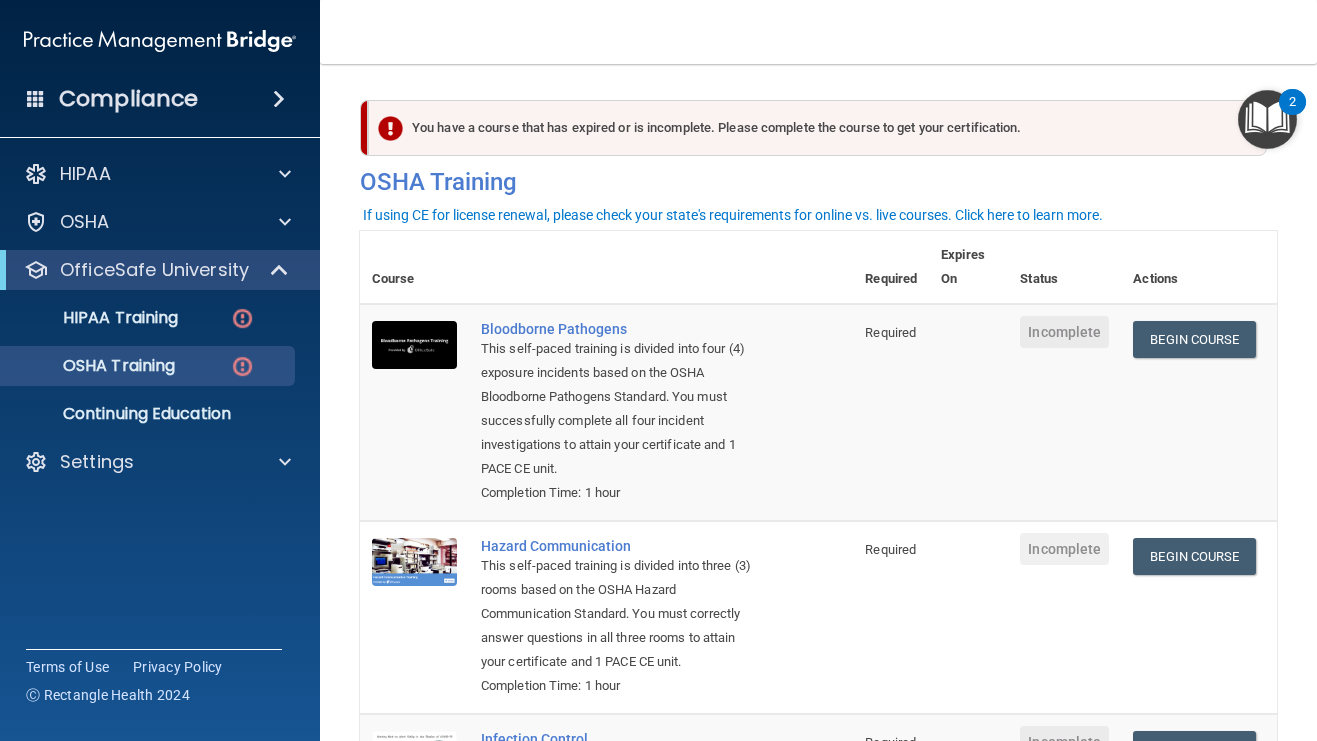 scroll, scrollTop: 0, scrollLeft: 0, axis: both 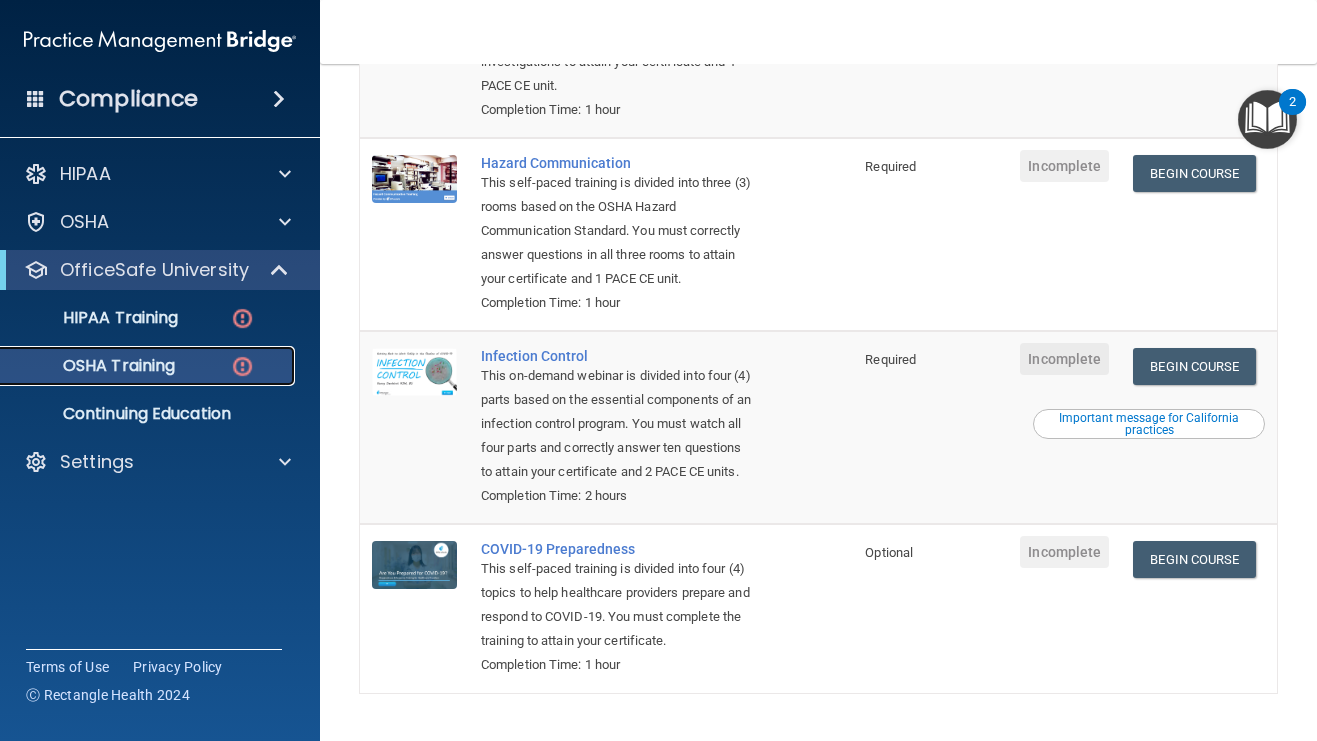 click at bounding box center (242, 366) 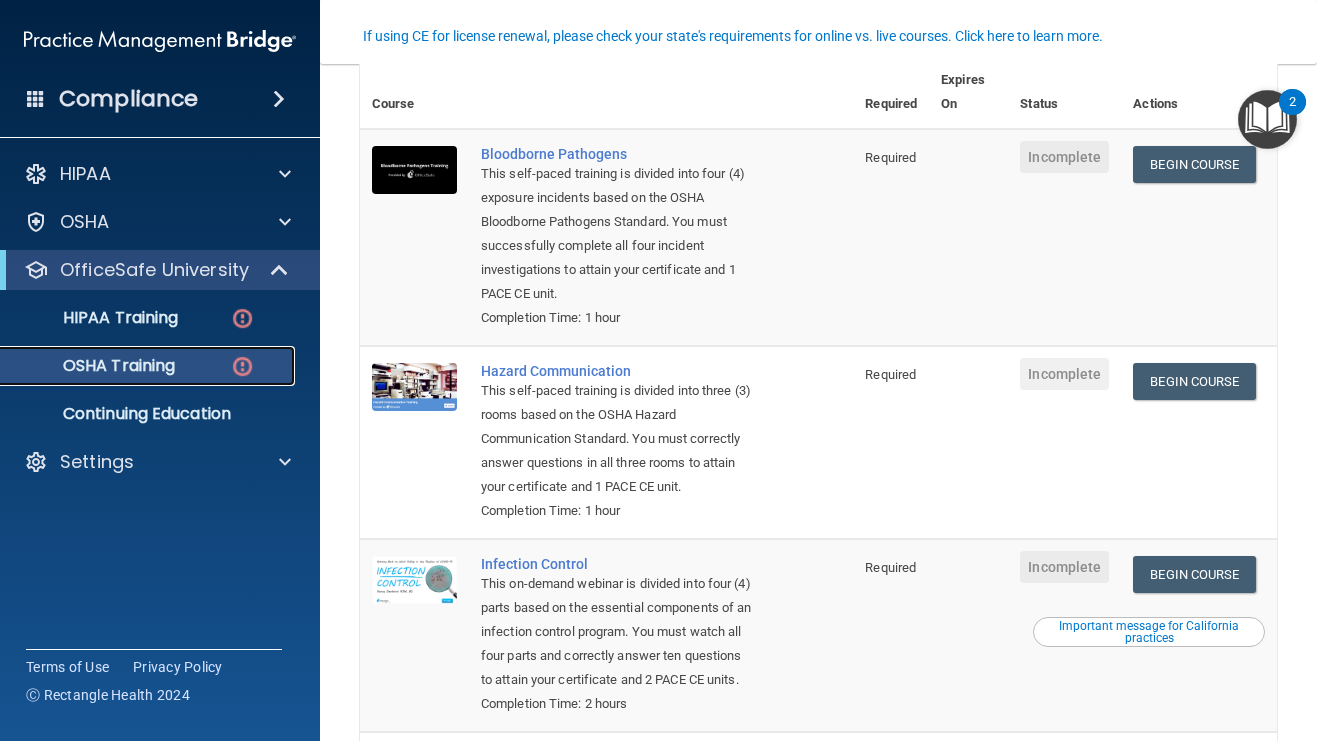 scroll, scrollTop: 78, scrollLeft: 0, axis: vertical 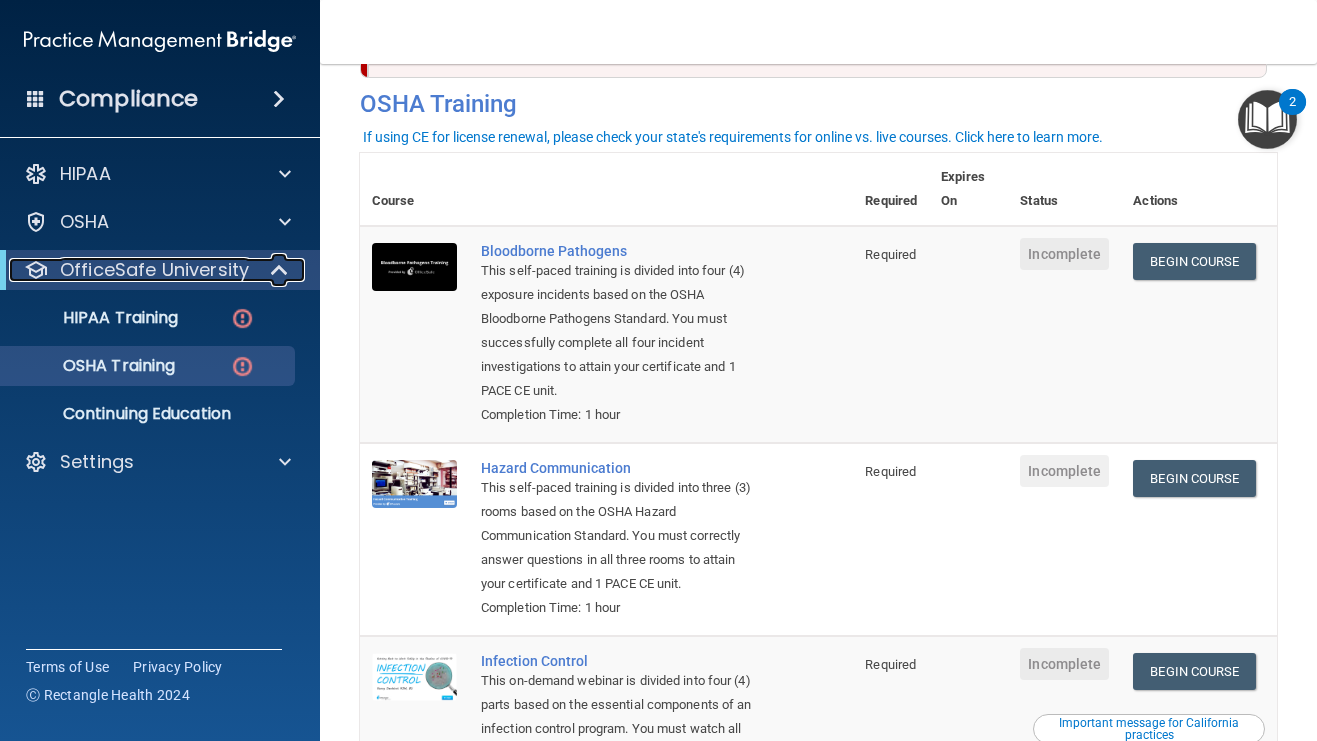 click on "OfficeSafe University" at bounding box center [154, 270] 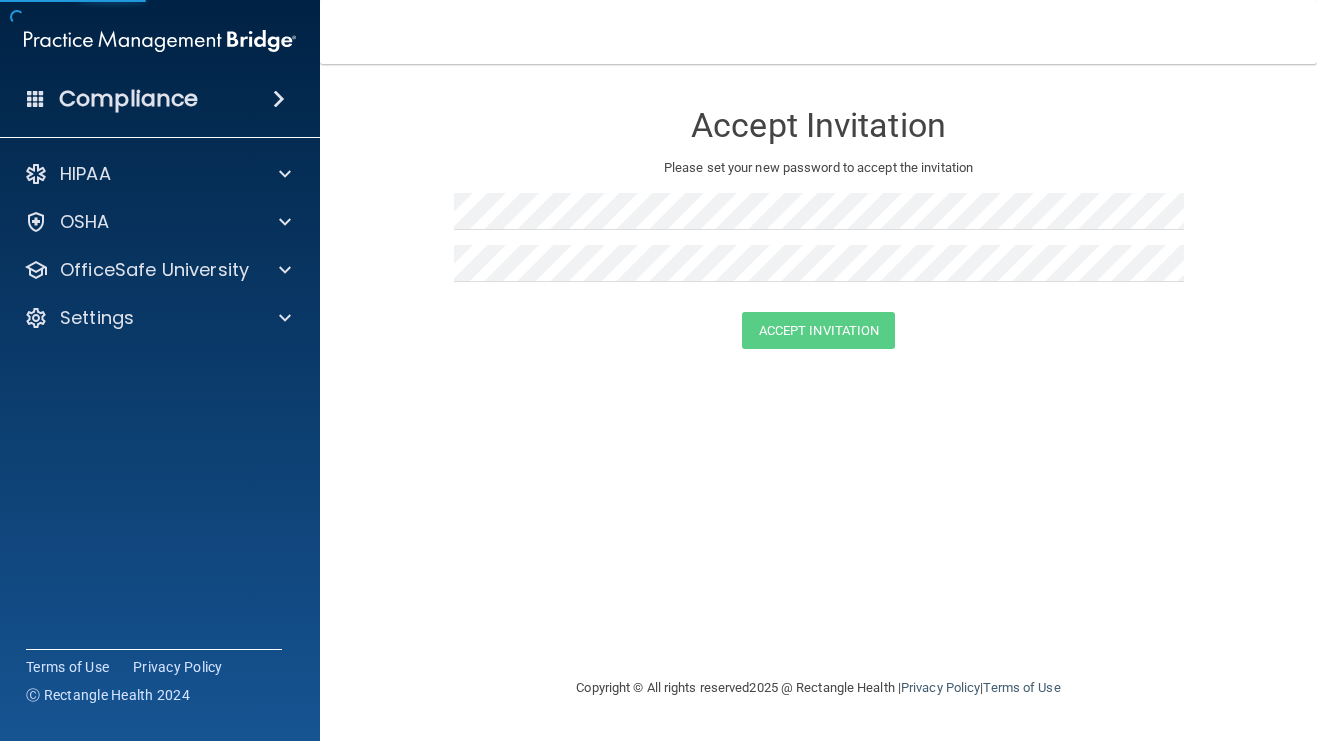 scroll, scrollTop: 0, scrollLeft: 0, axis: both 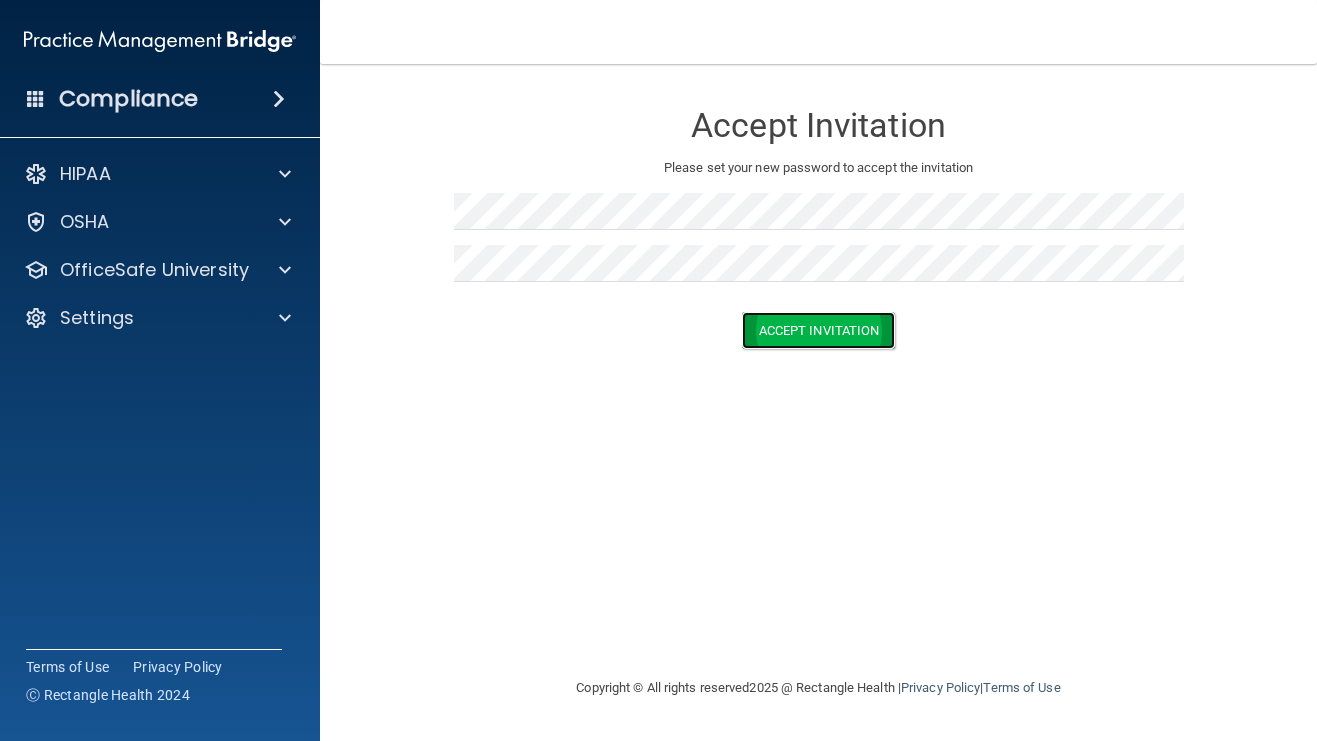 click on "Accept Invitation" at bounding box center (819, 330) 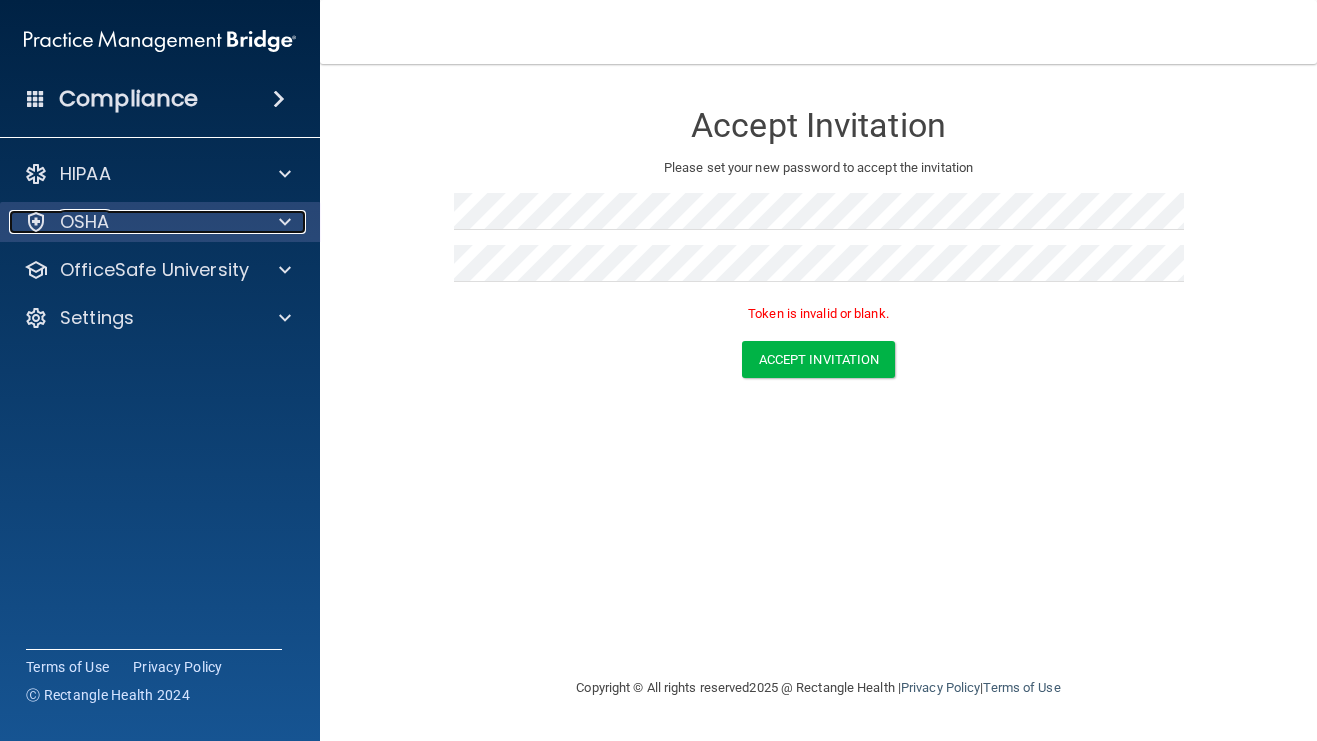 click at bounding box center (282, 222) 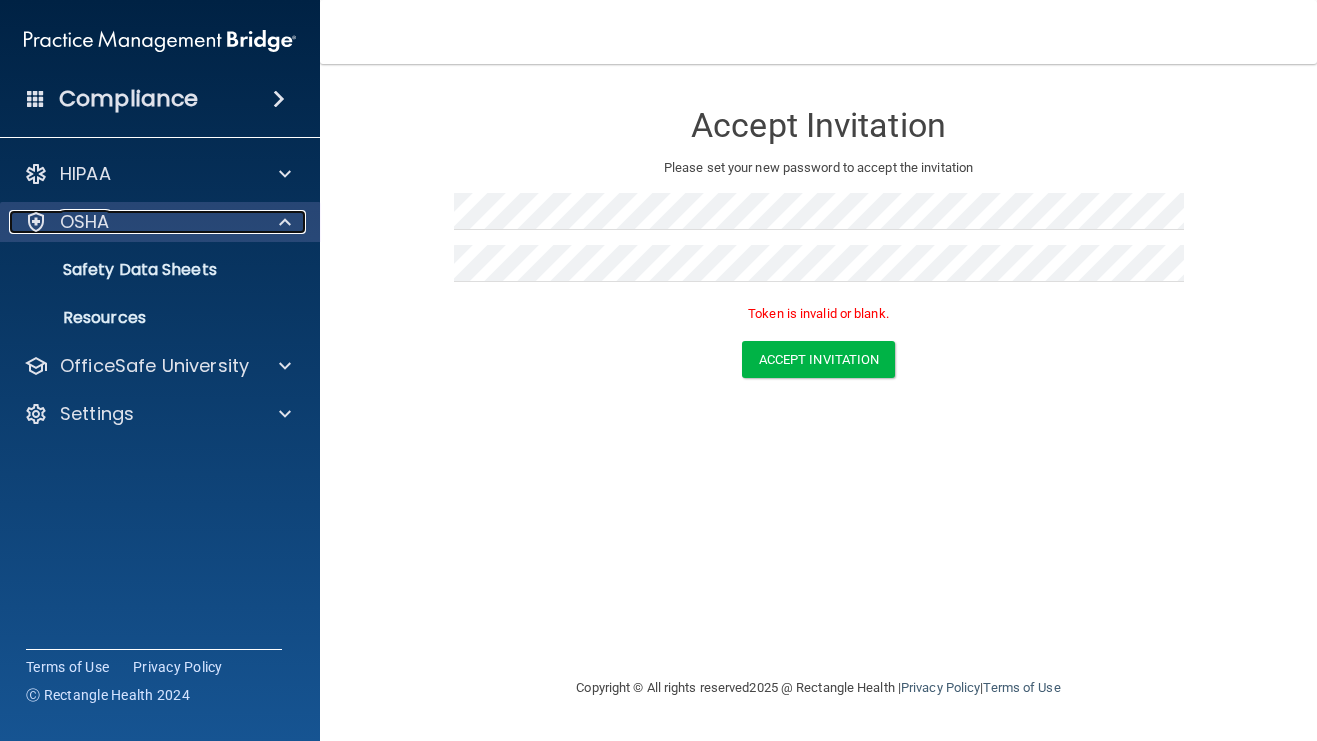 click on "OSHA" at bounding box center [85, 222] 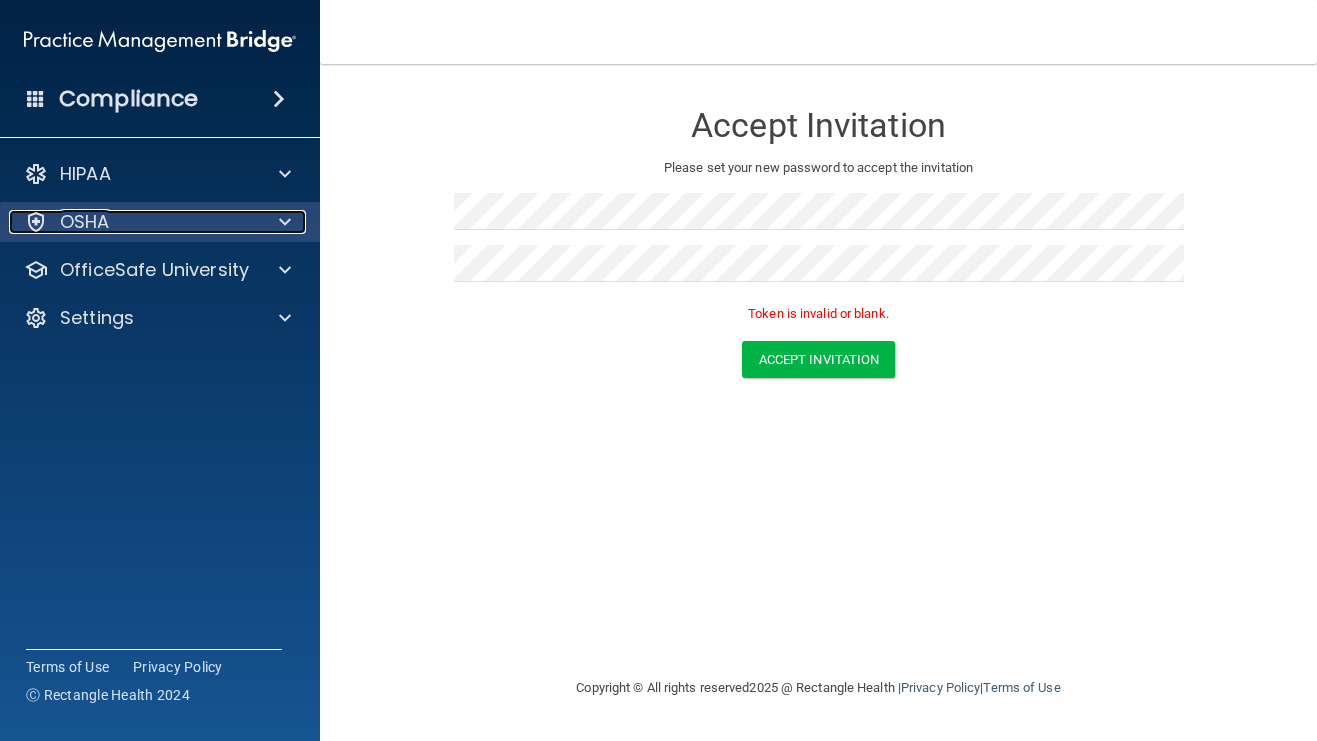 click at bounding box center (36, 222) 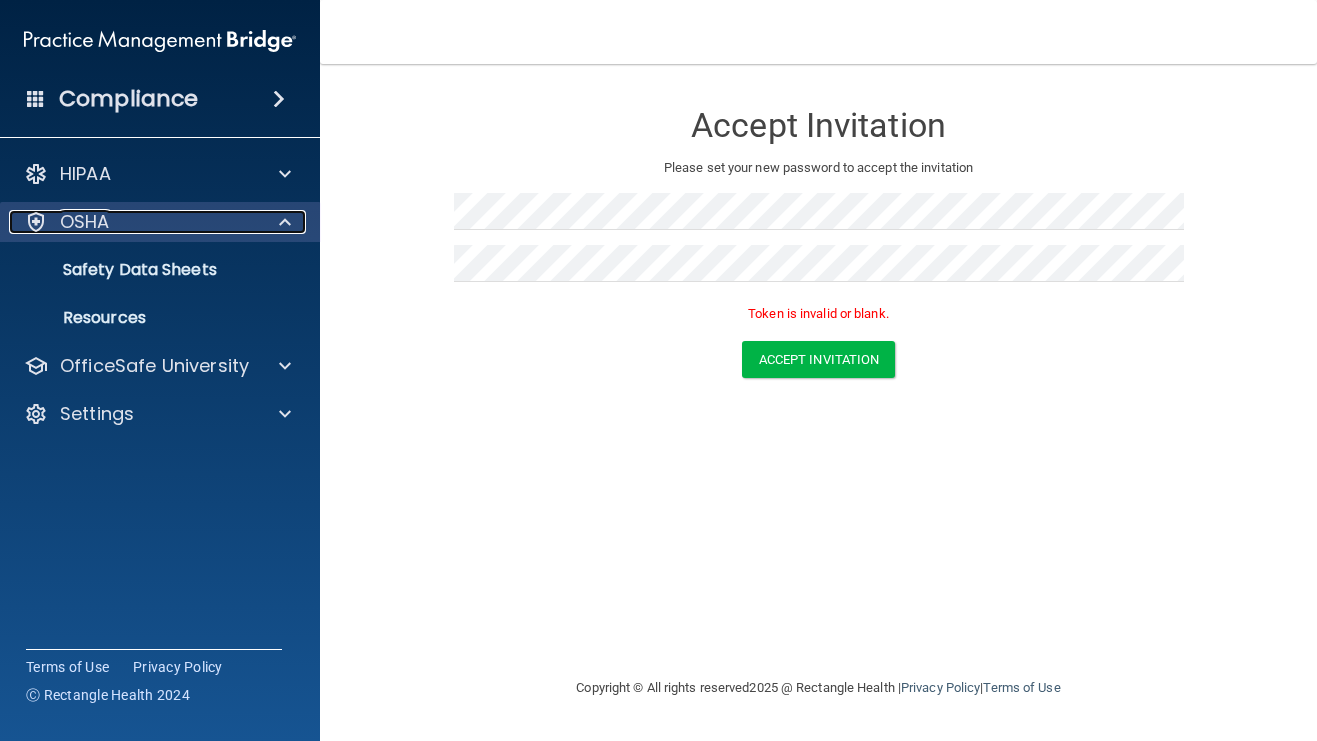 click at bounding box center [36, 222] 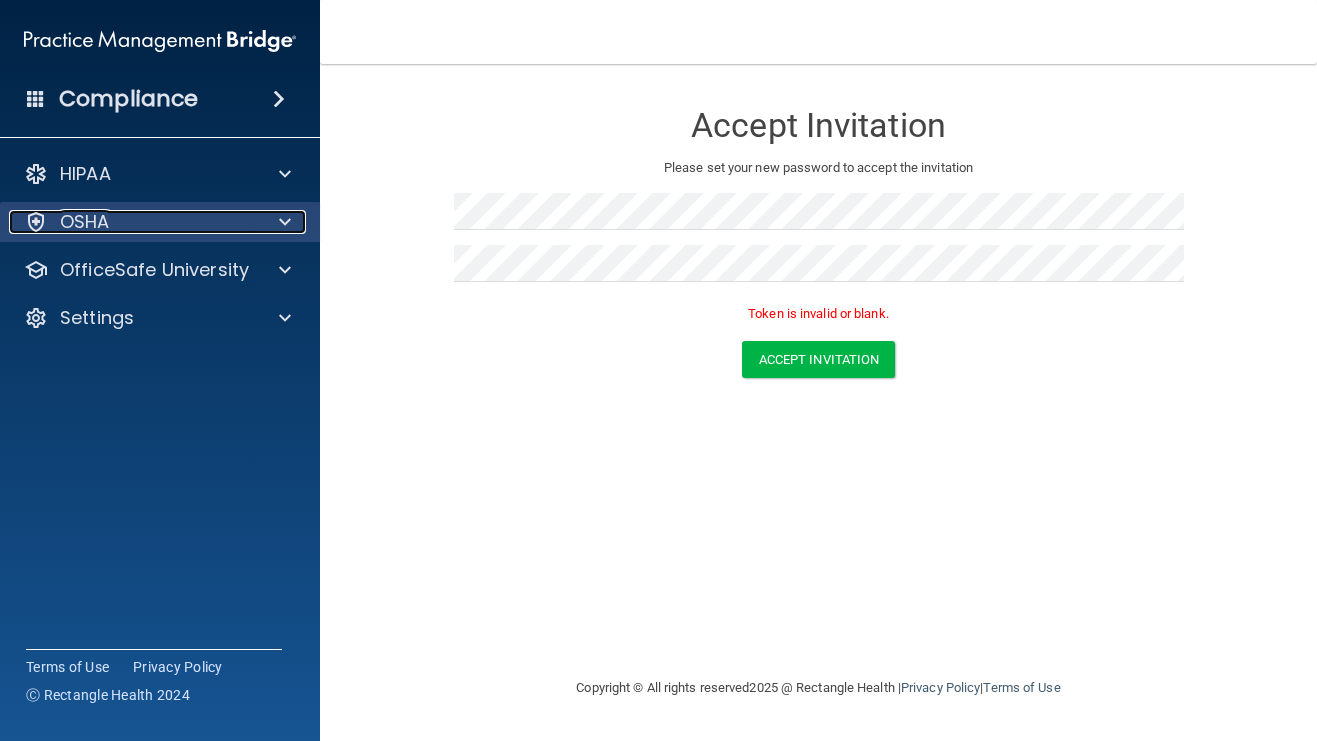 click at bounding box center [36, 222] 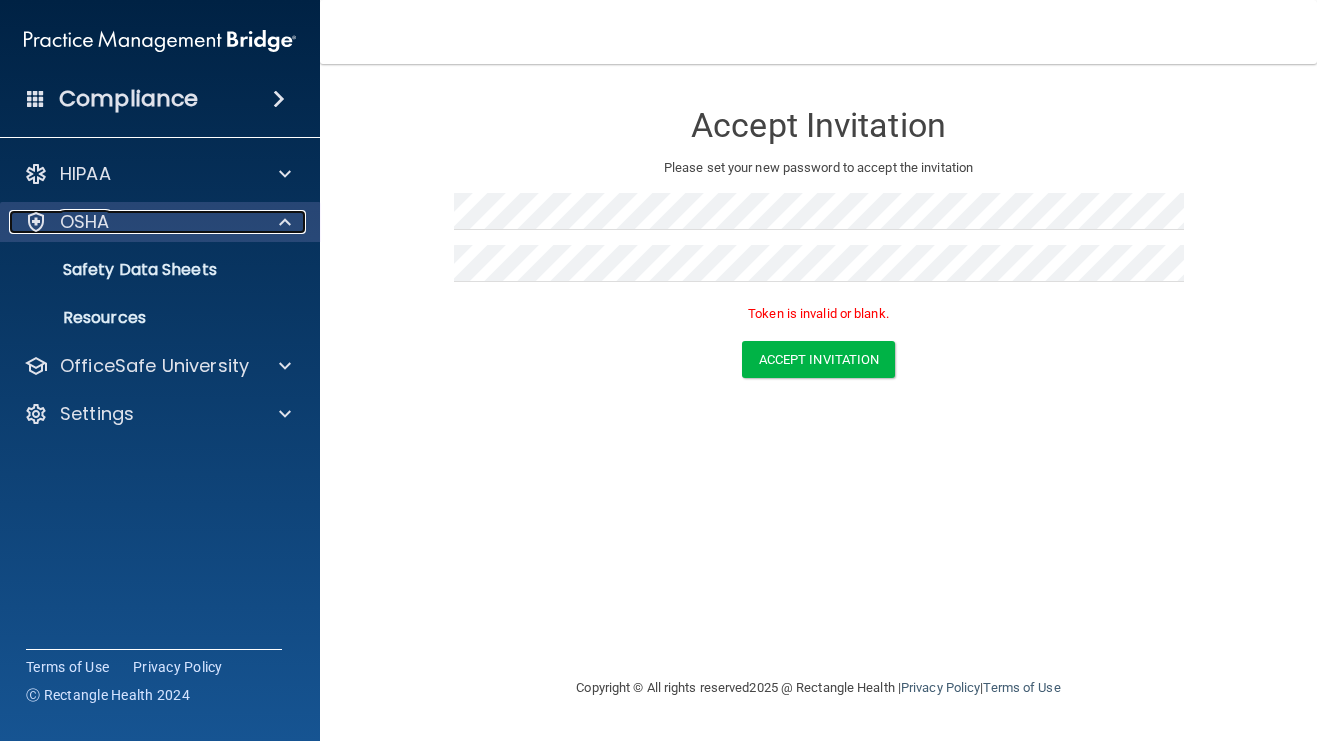 click at bounding box center [285, 222] 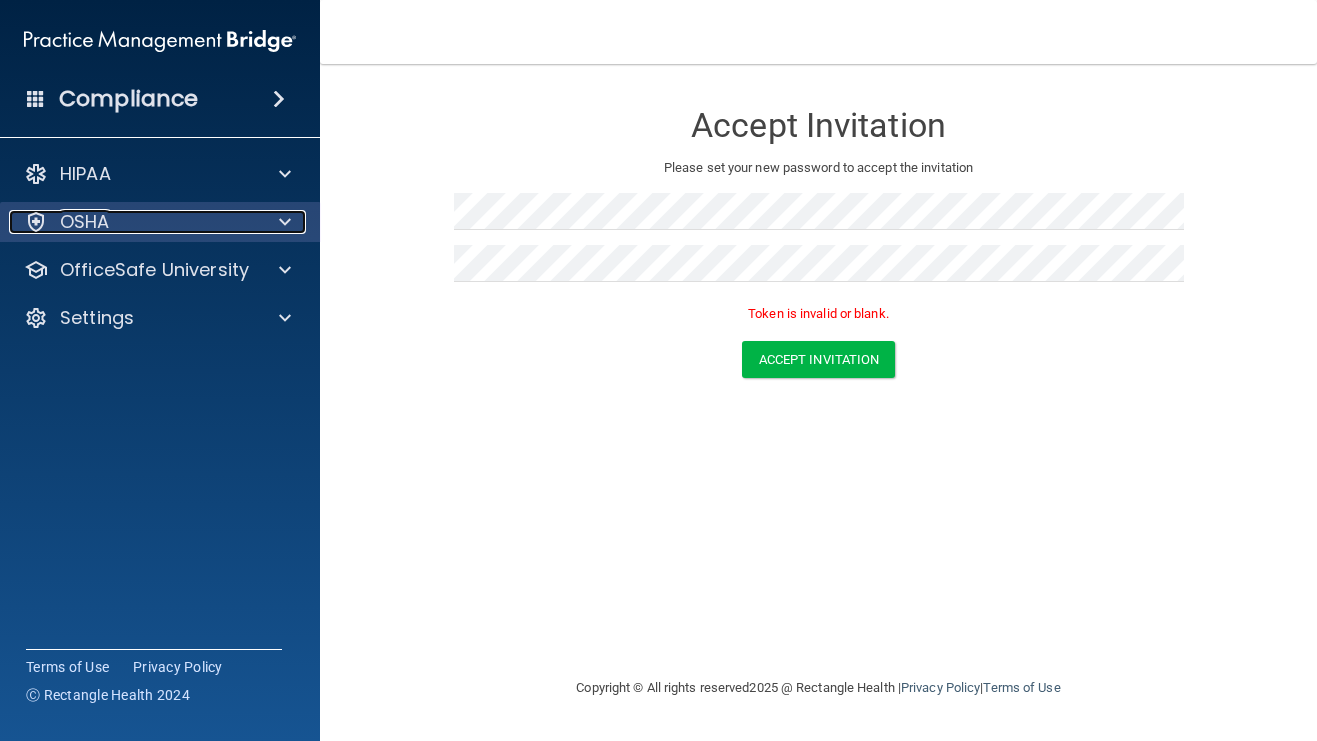 click at bounding box center (285, 222) 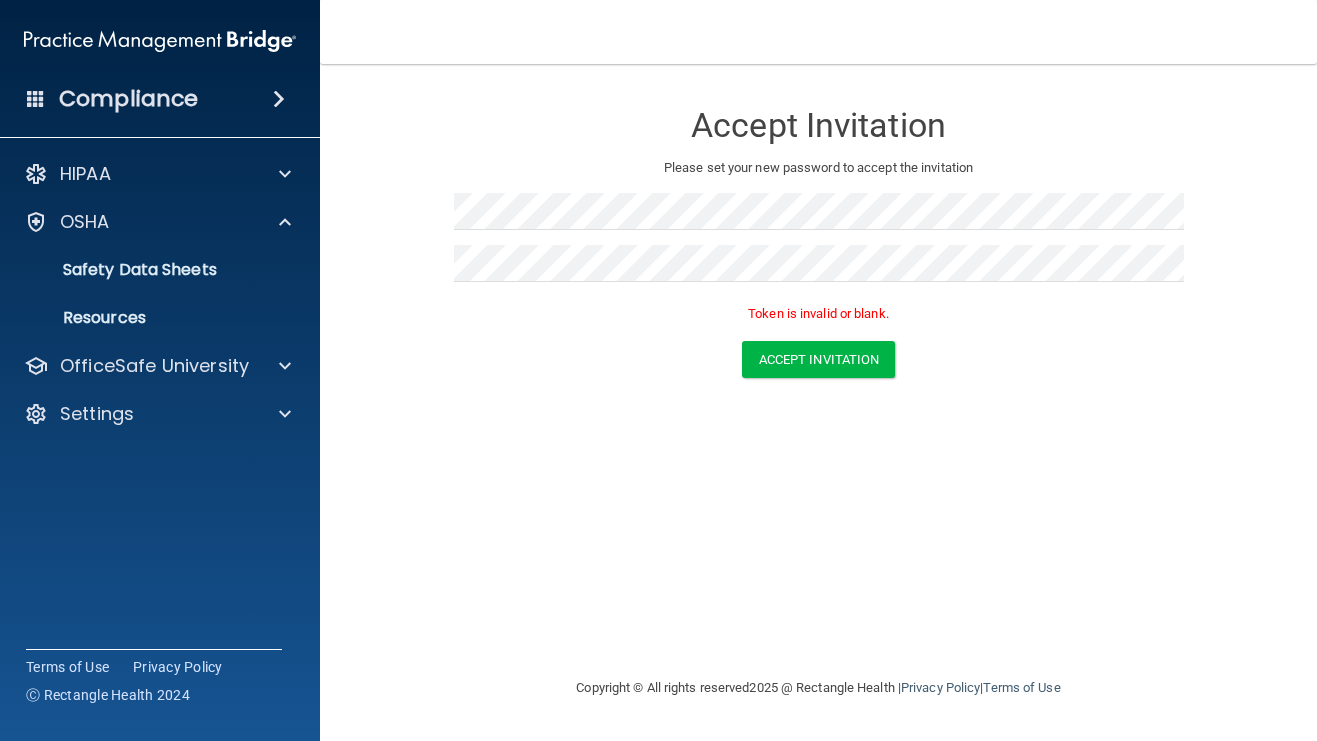 click at bounding box center [279, 99] 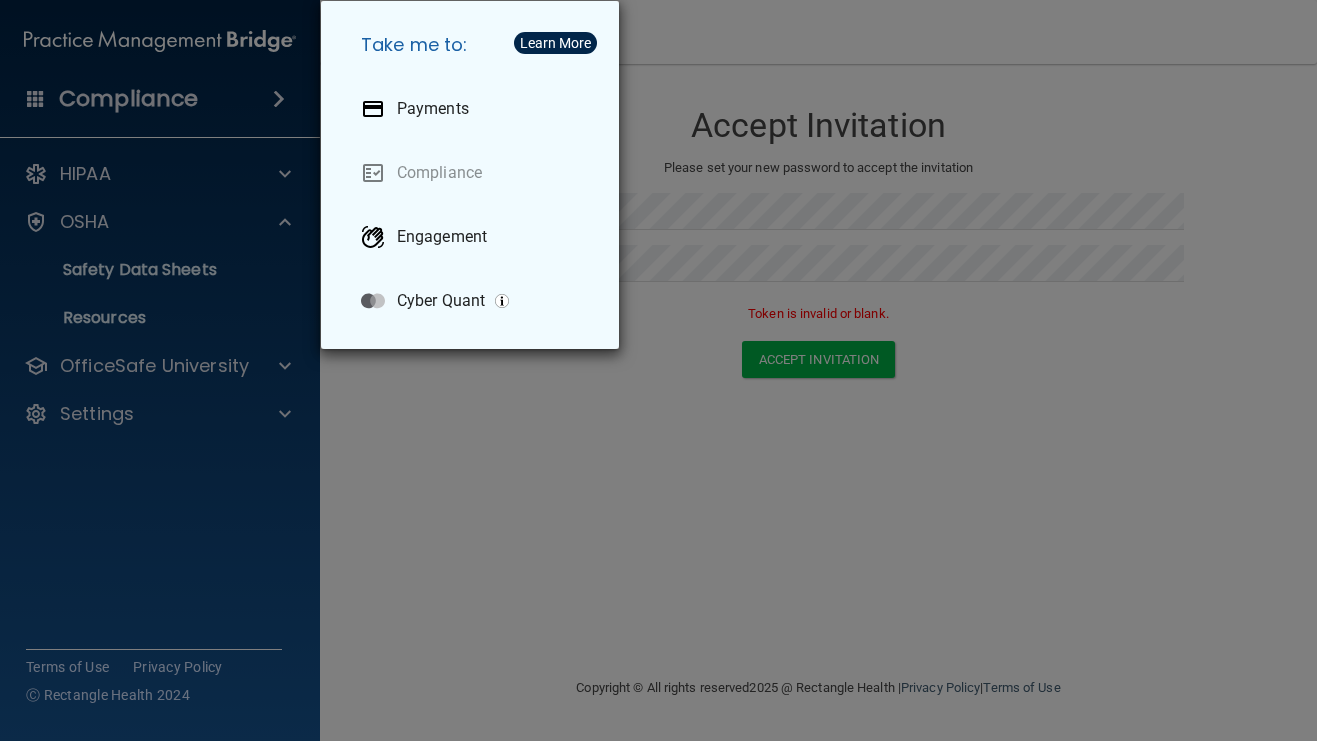 click on "Take me to:             Payments                   Compliance                     Engagement                     Cyber Quant" at bounding box center (658, 370) 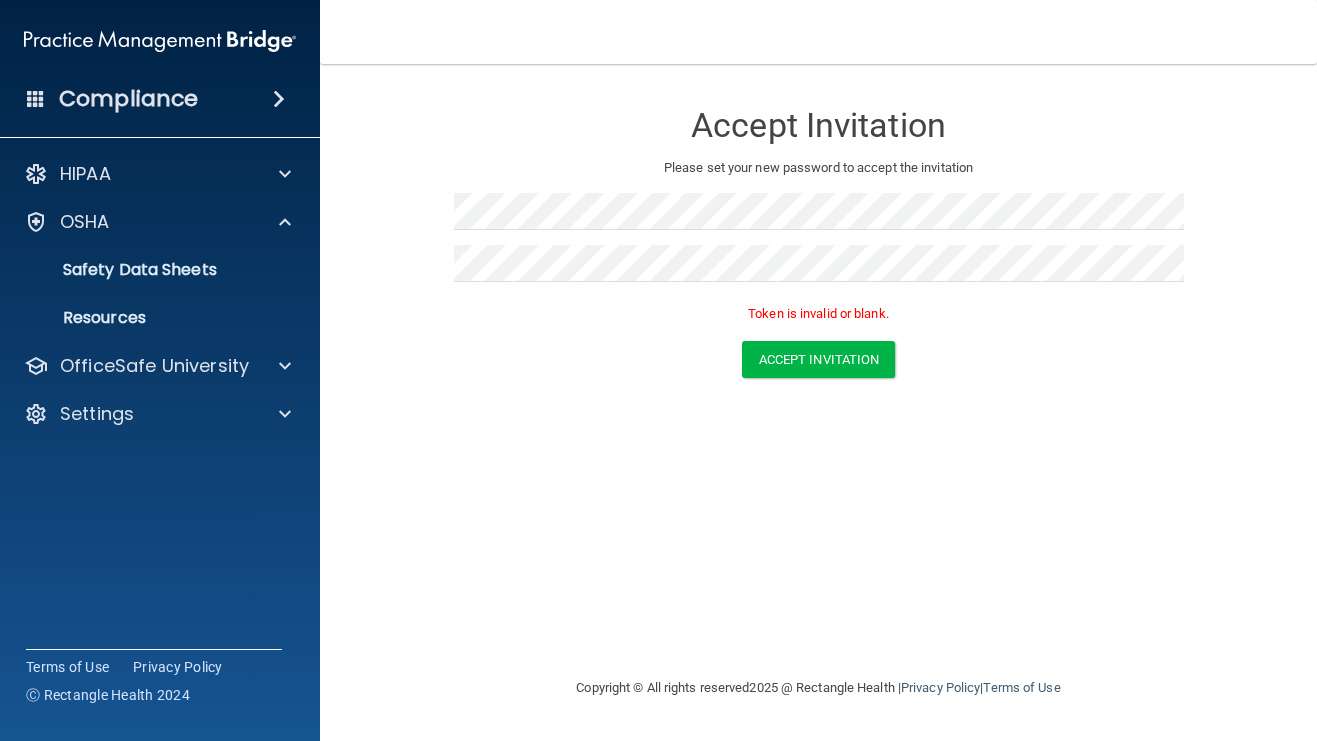 click at bounding box center (36, 98) 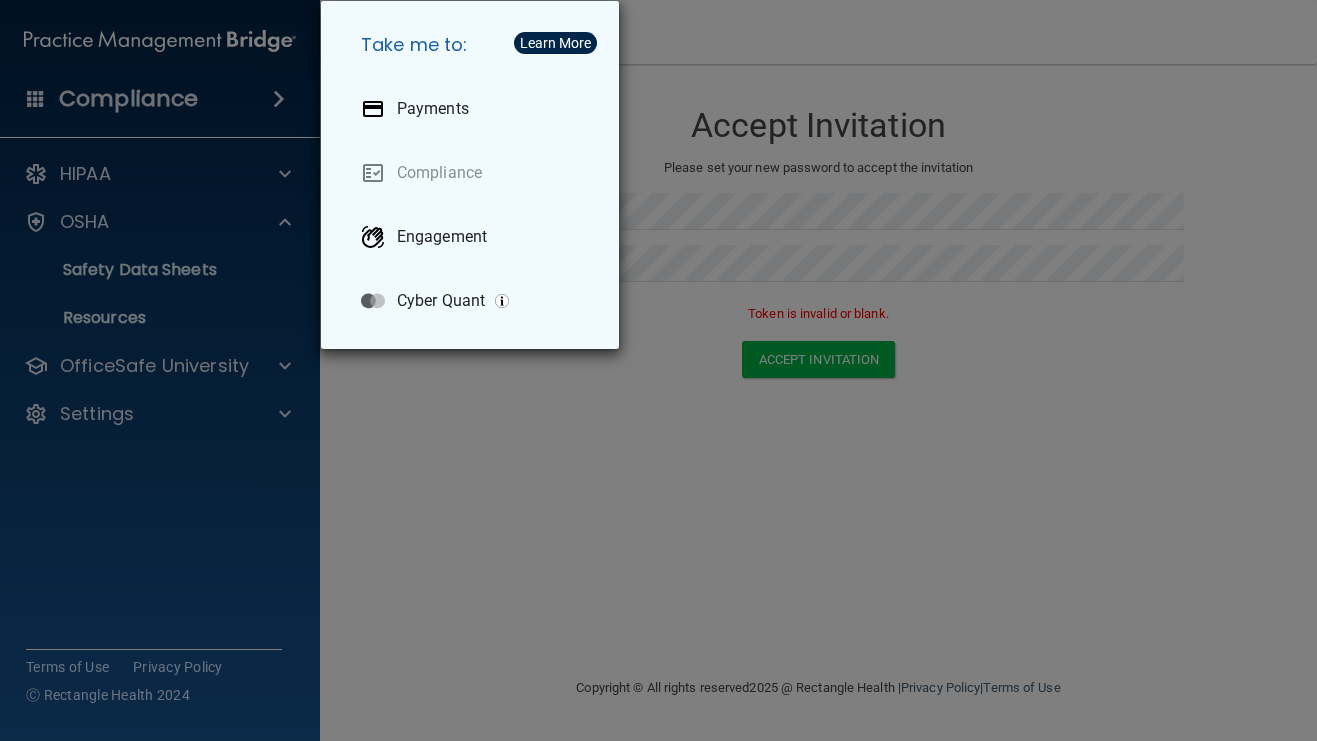 click on "Take me to:             Payments                   Compliance                     Engagement                     Cyber Quant" at bounding box center (658, 370) 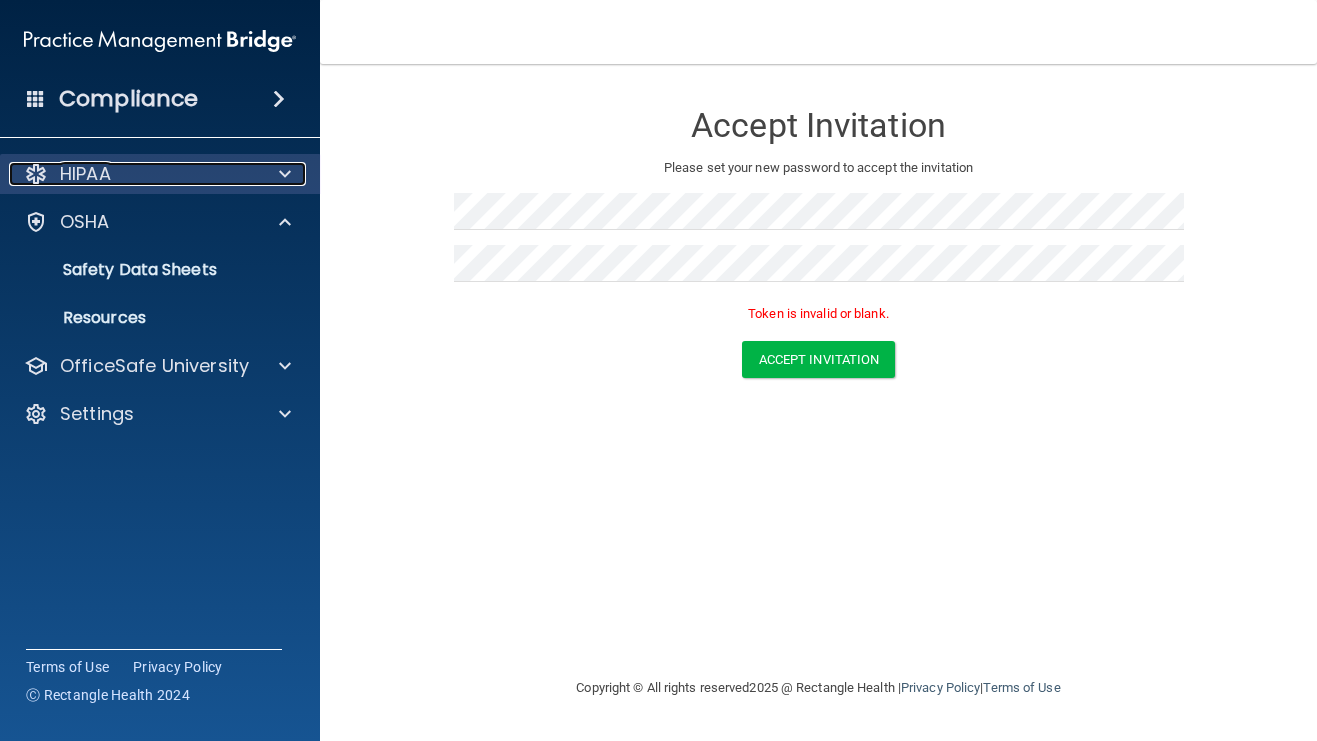 click on "HIPAA" at bounding box center (133, 174) 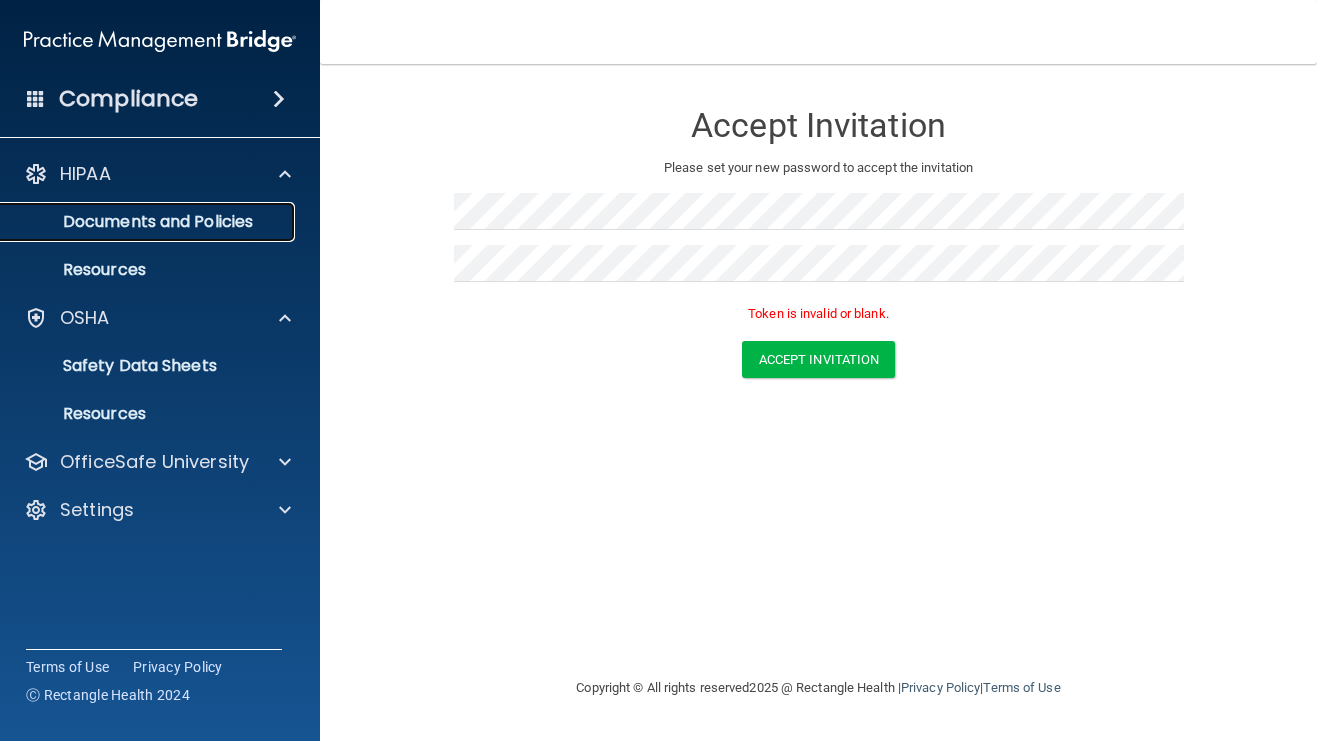 click on "Documents and Policies" at bounding box center [149, 222] 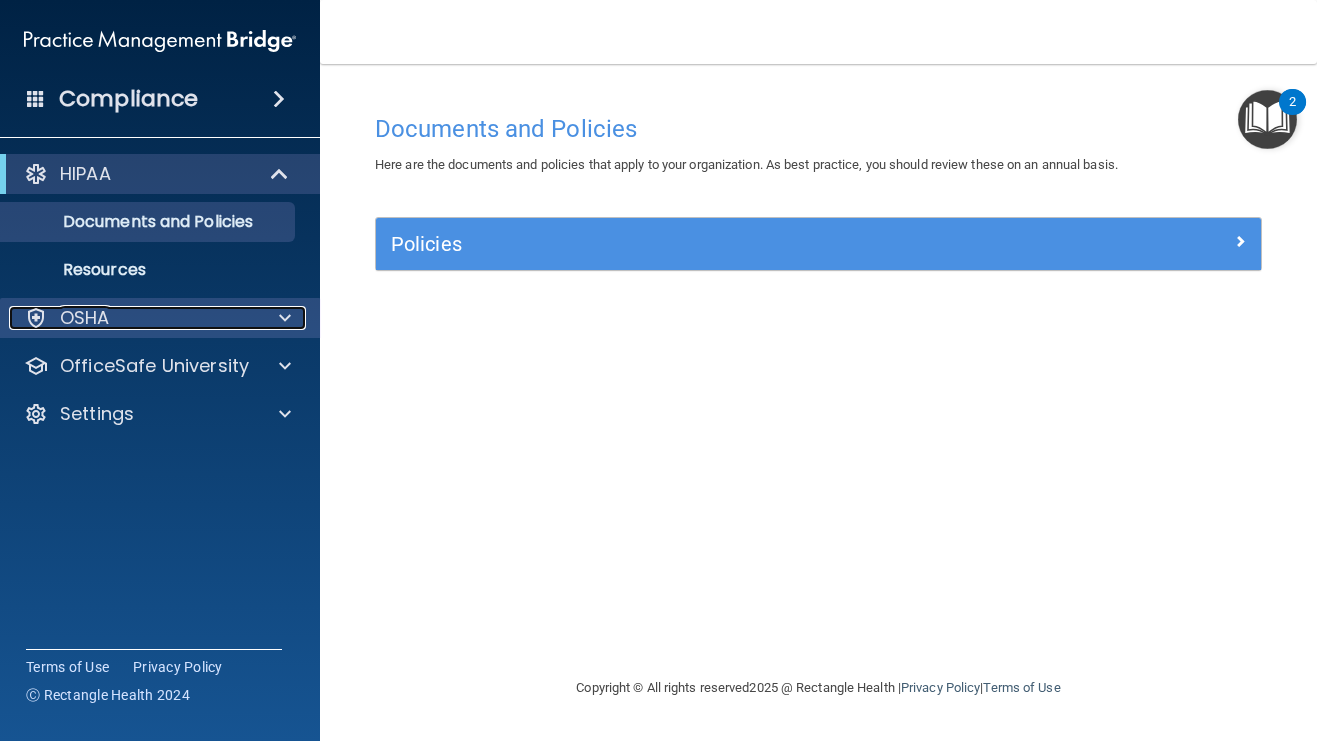 click at bounding box center [36, 318] 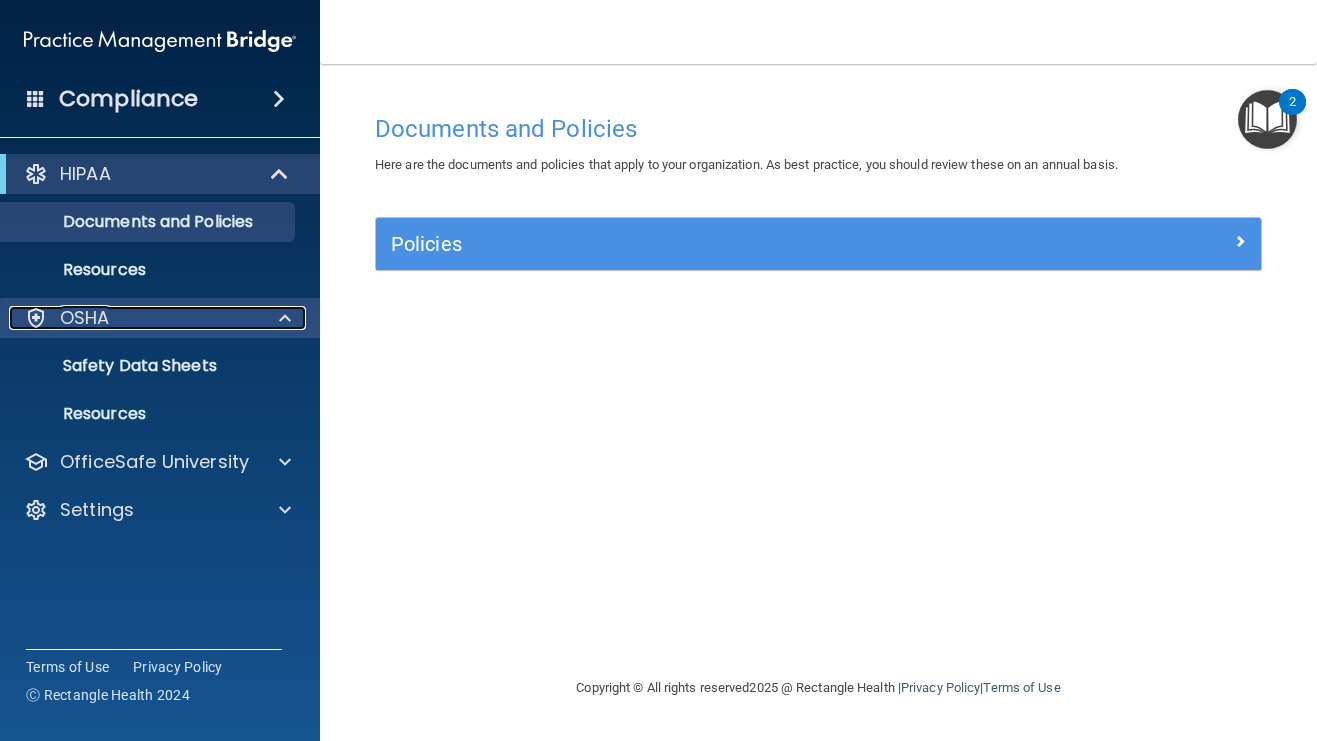 click at bounding box center [285, 318] 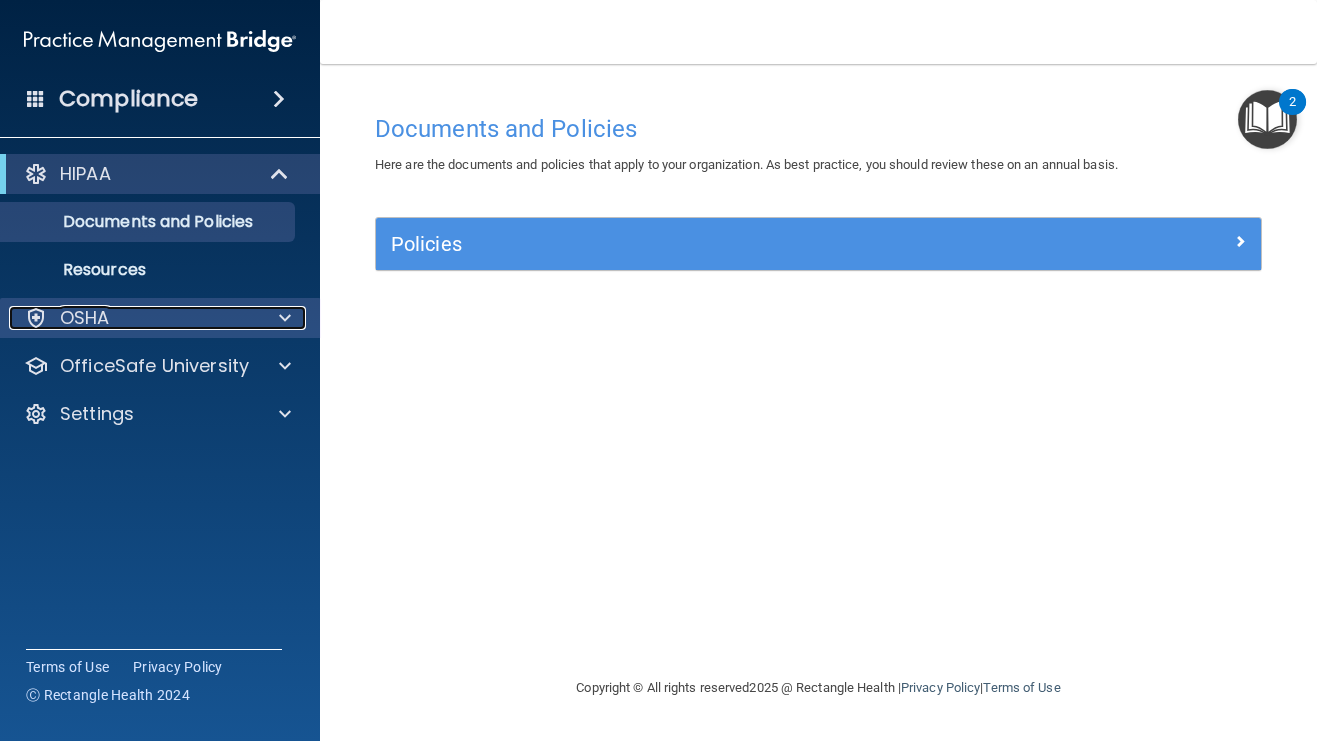 click on "OSHA" at bounding box center (85, 318) 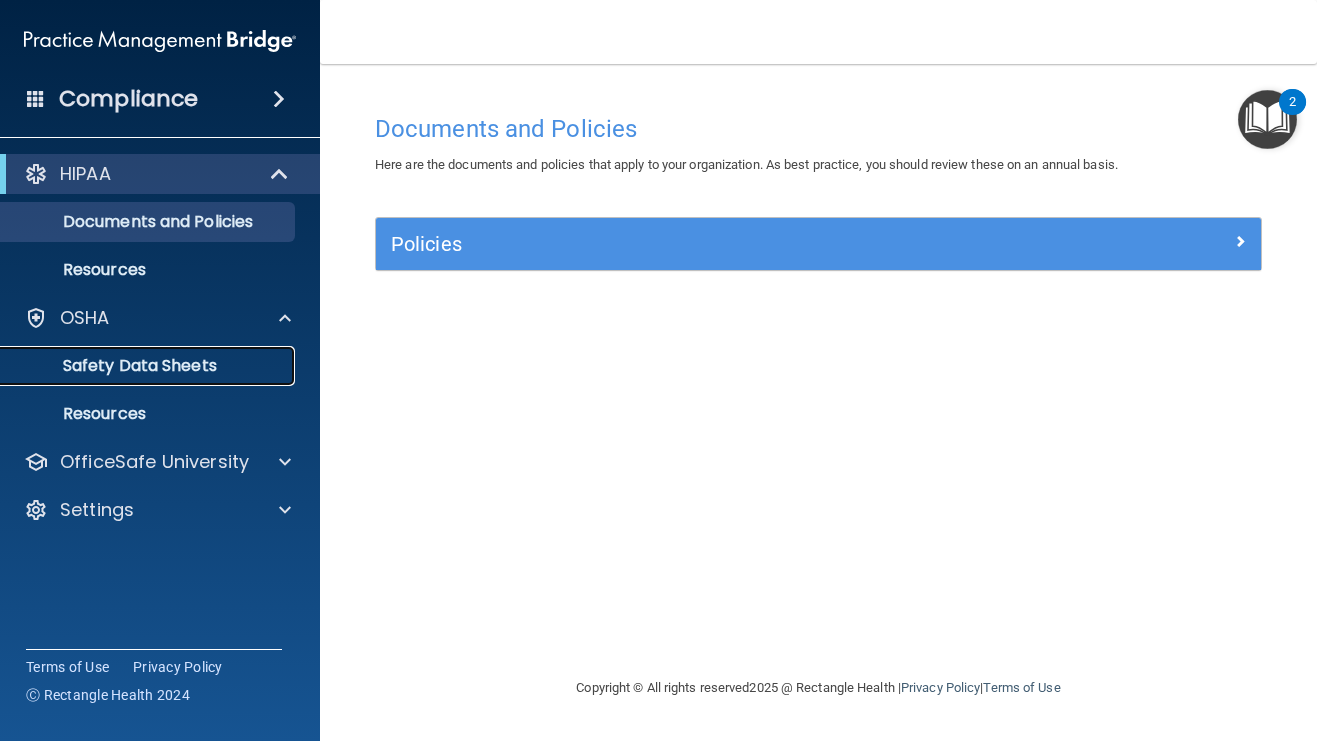 click on "Safety Data Sheets" at bounding box center [149, 366] 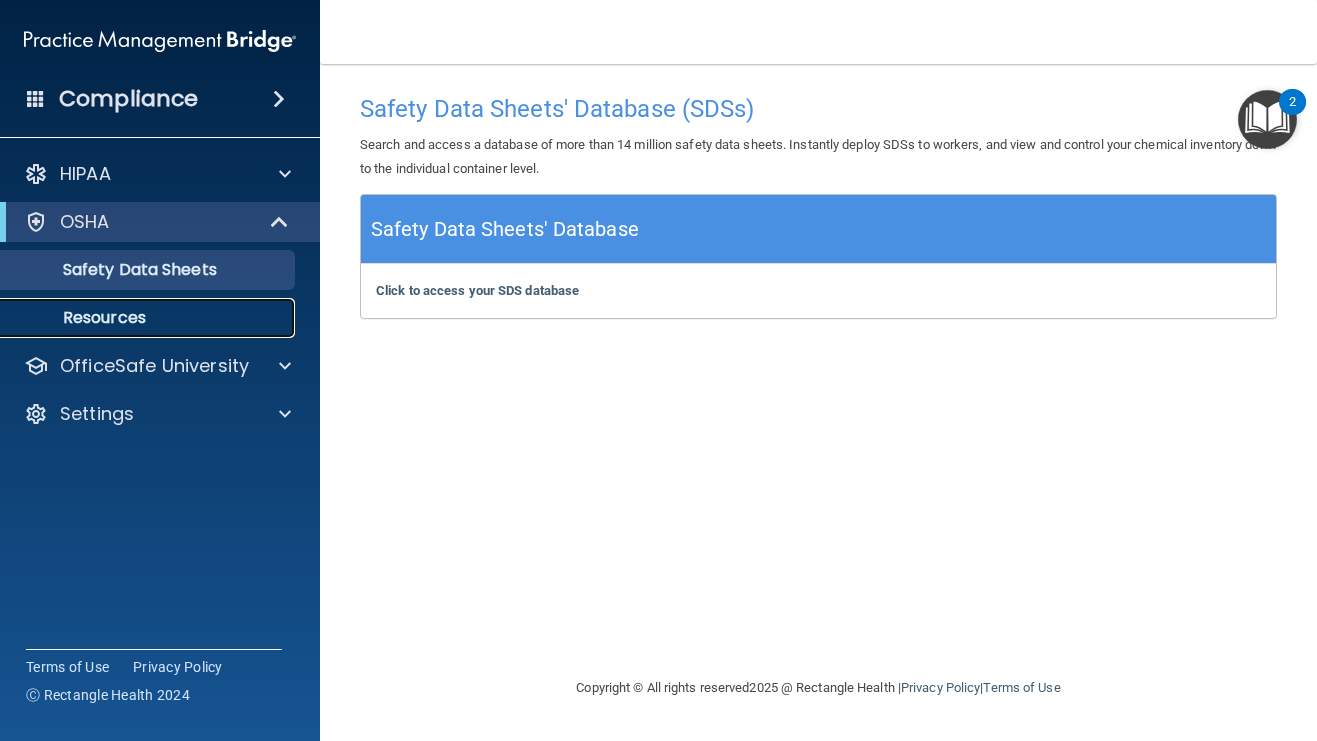 click on "Resources" at bounding box center (149, 318) 